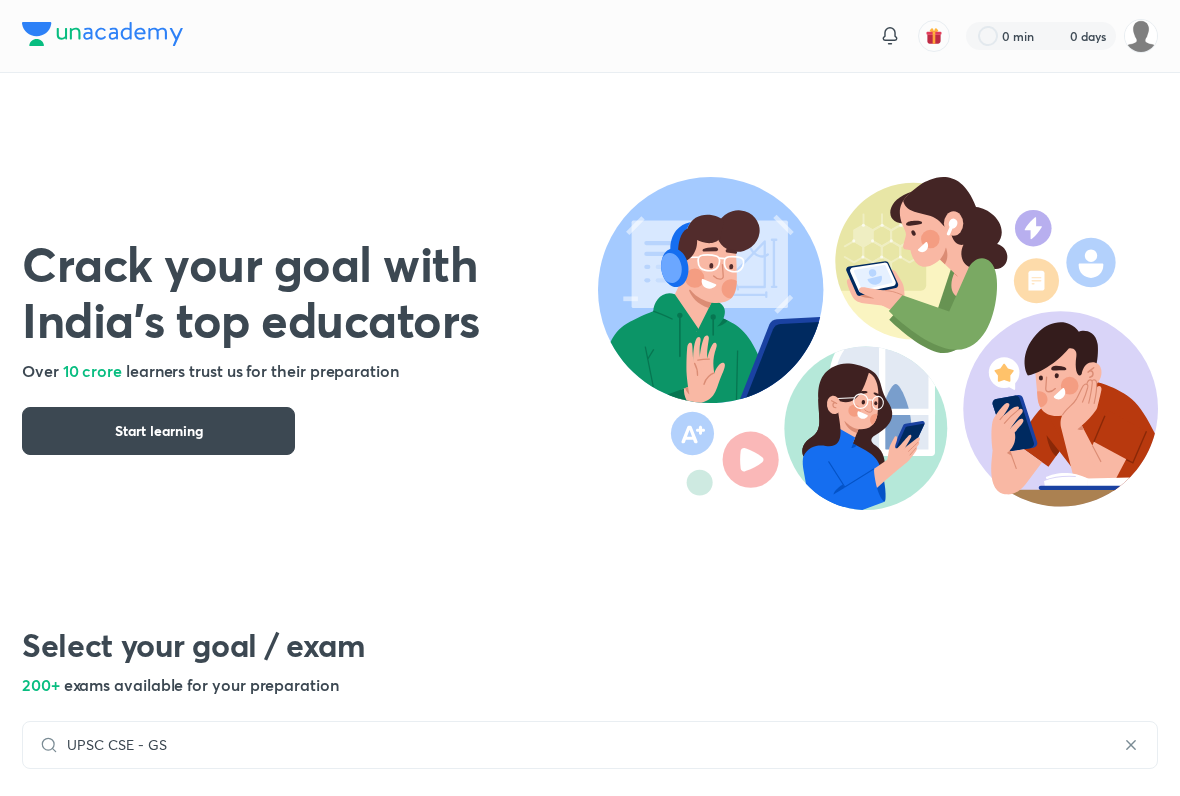 scroll, scrollTop: 577, scrollLeft: 0, axis: vertical 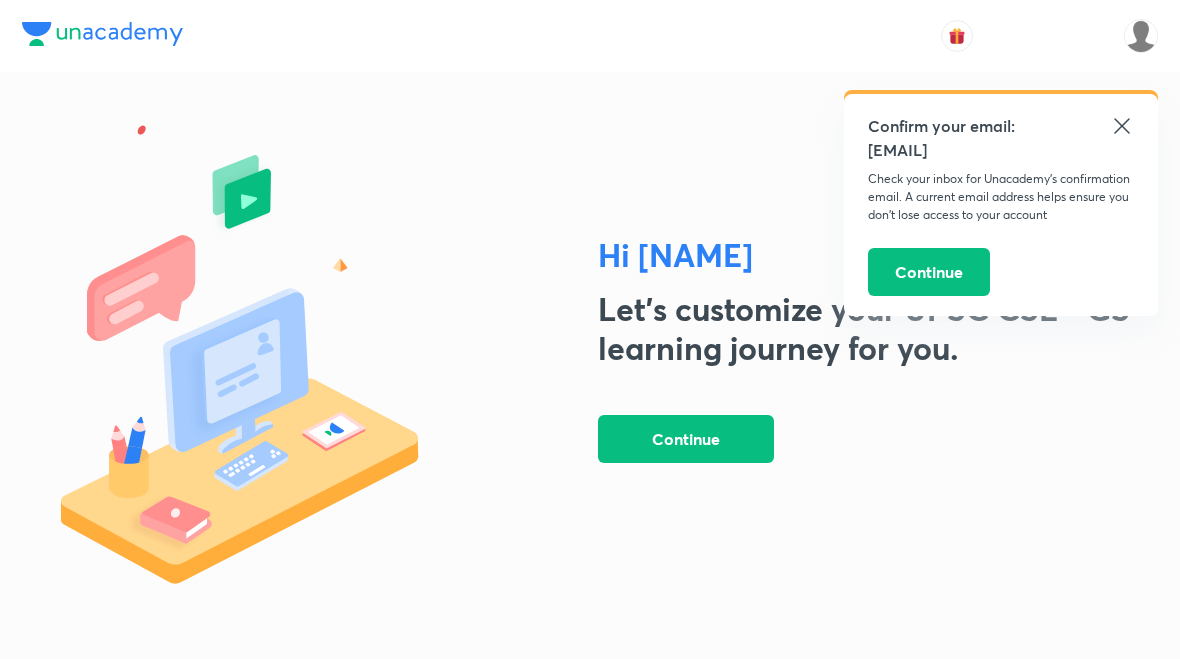 click 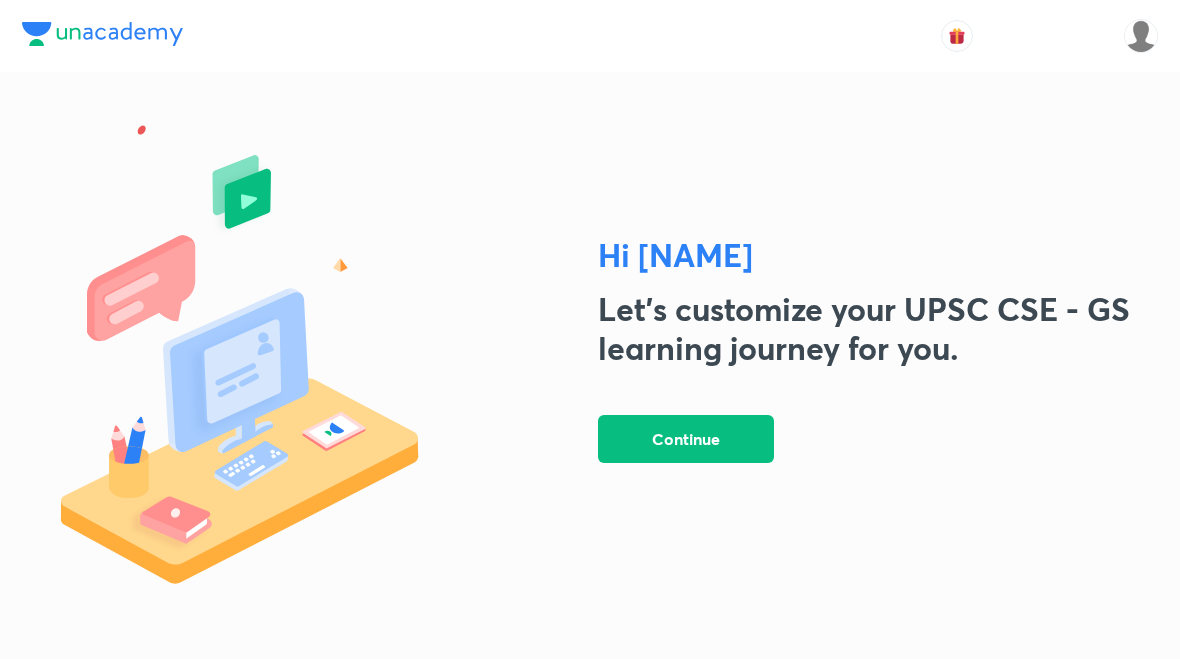 click on "Continue" at bounding box center (686, 439) 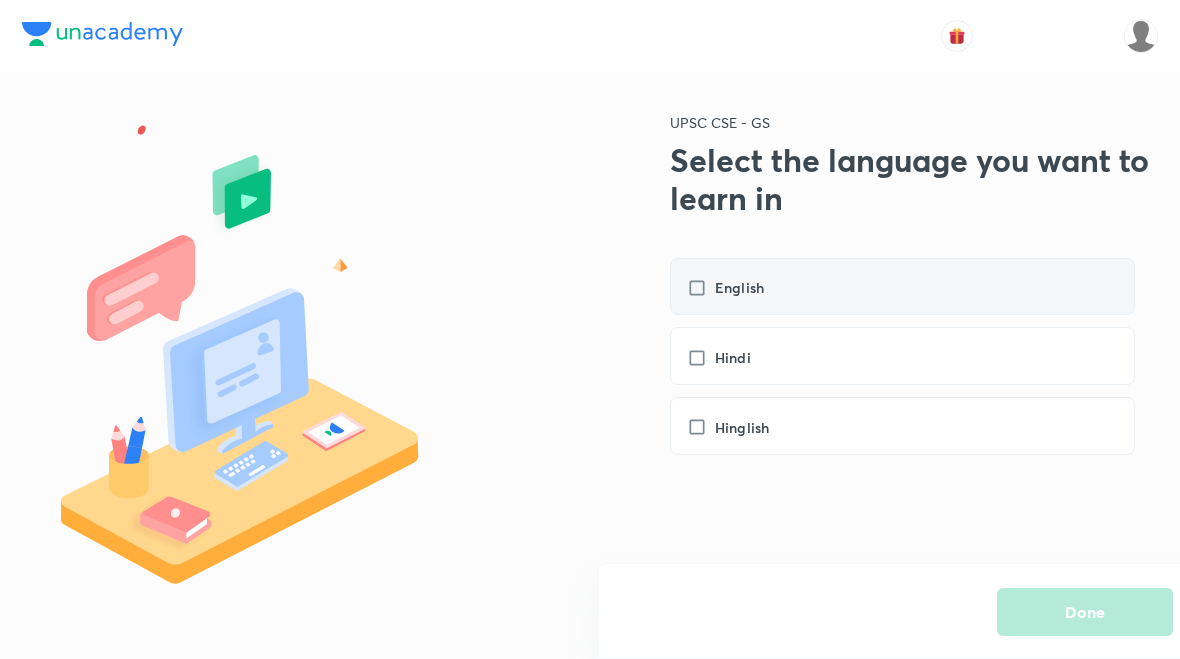 click on "English" at bounding box center (735, 287) 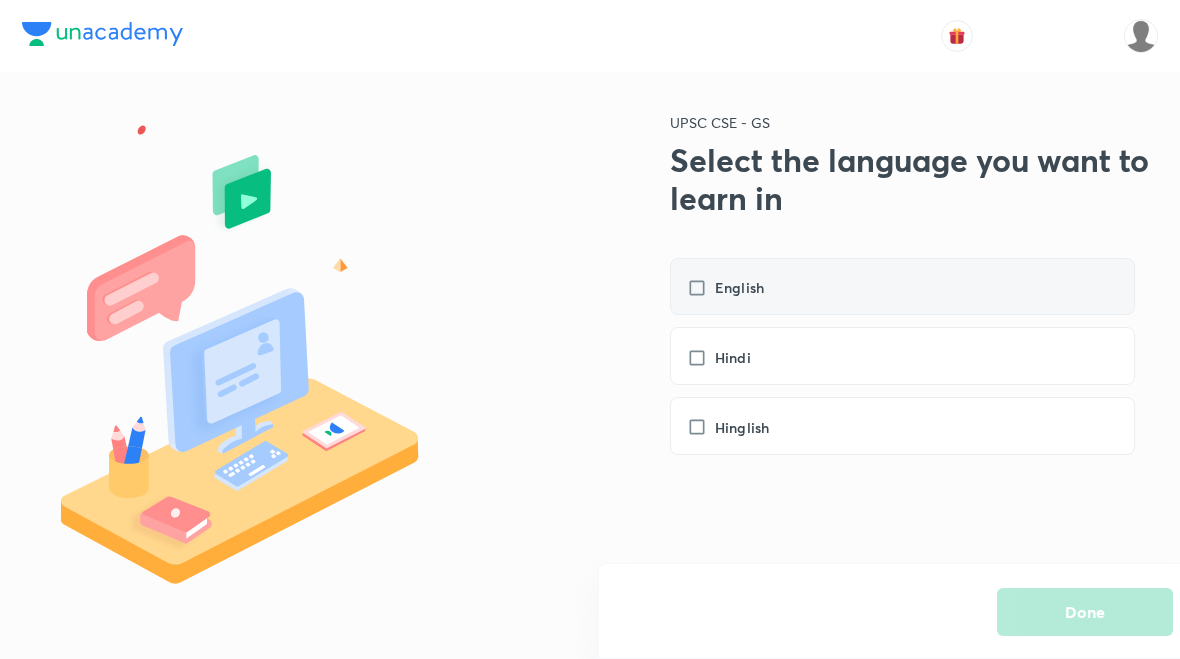 checkbox on "true" 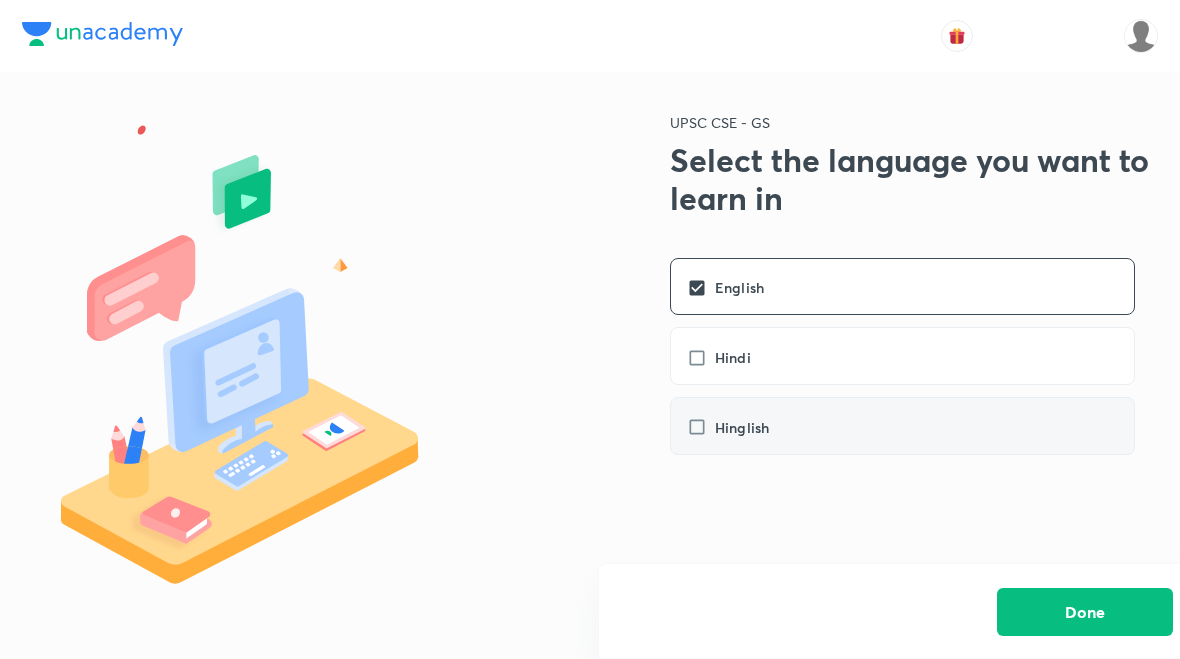 click on "Hinglish" at bounding box center [902, 426] 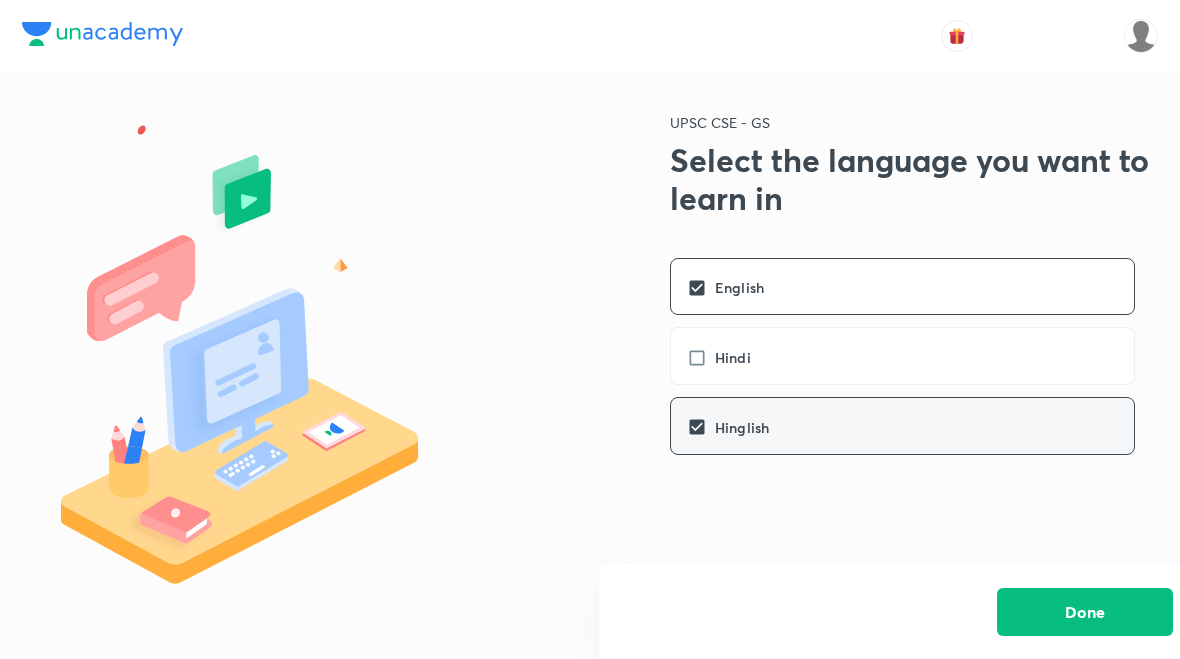 click on "Done" at bounding box center (1085, 612) 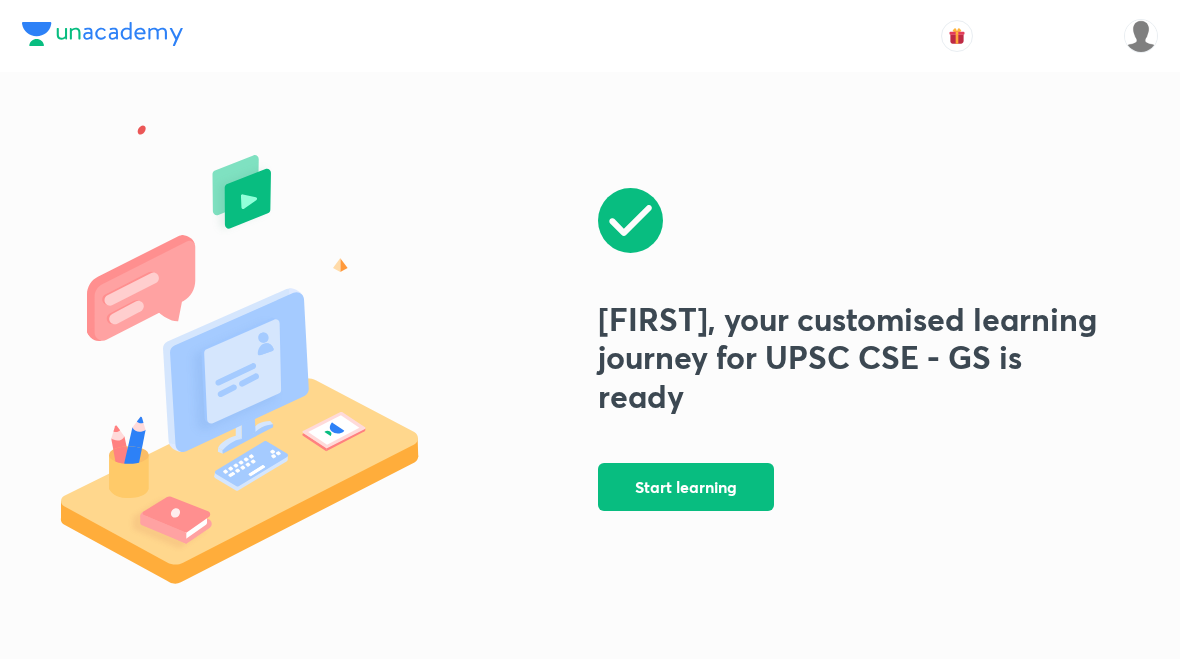 click on "Start learning" at bounding box center [686, 487] 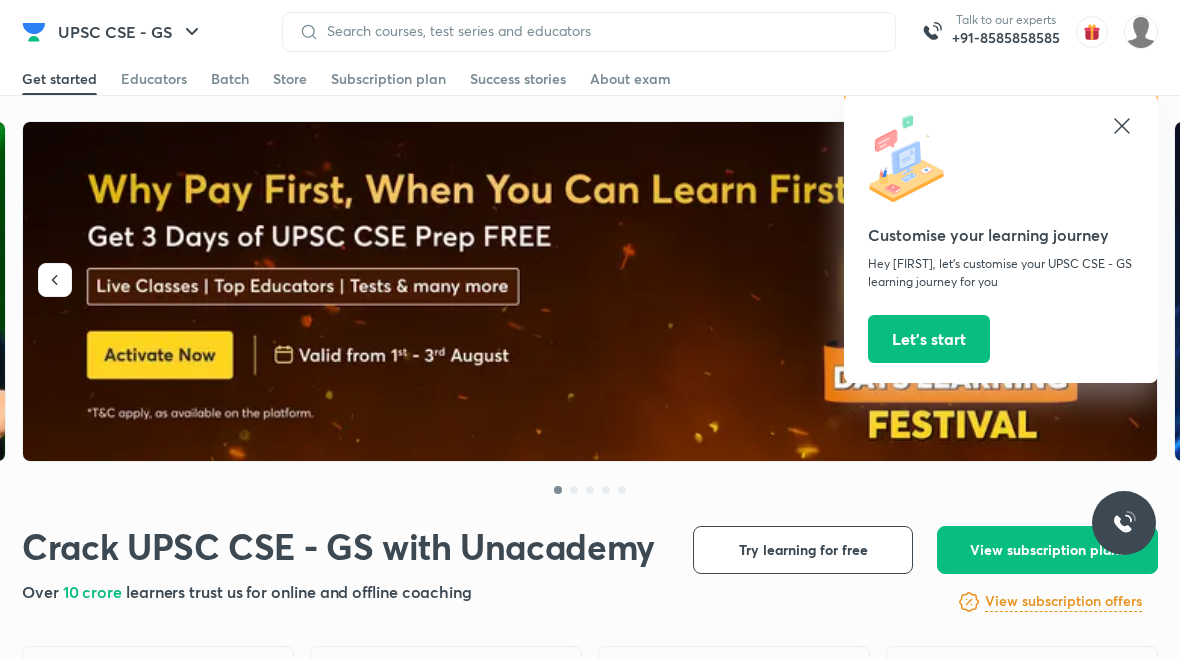 click 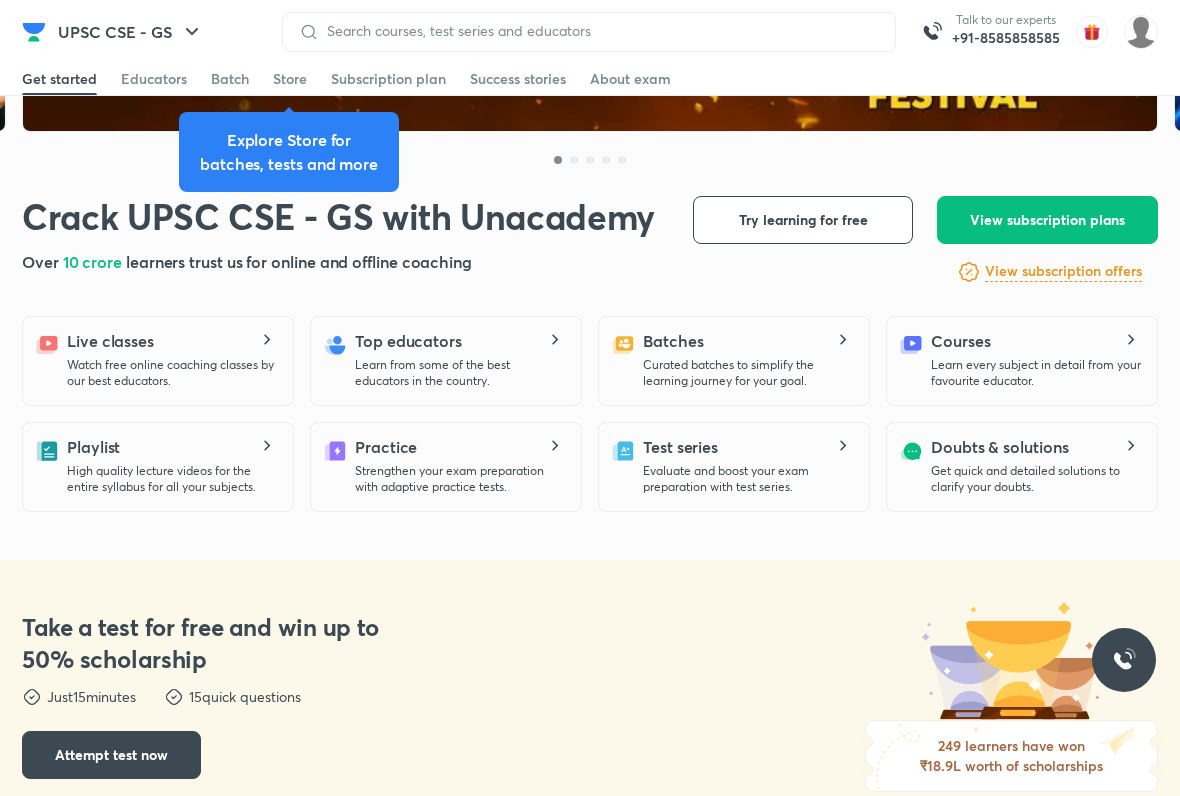 scroll, scrollTop: 333, scrollLeft: 0, axis: vertical 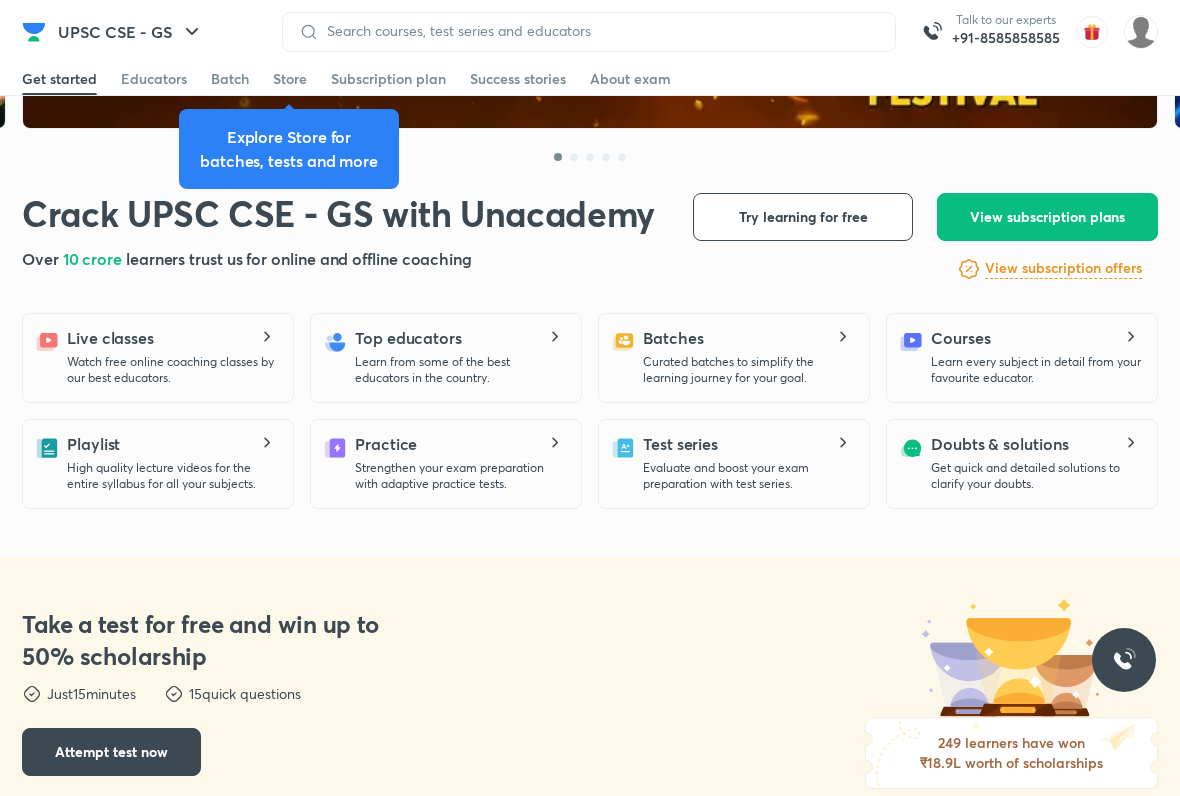 click on "Learn every subject in detail from your favourite educator." at bounding box center (1036, 370) 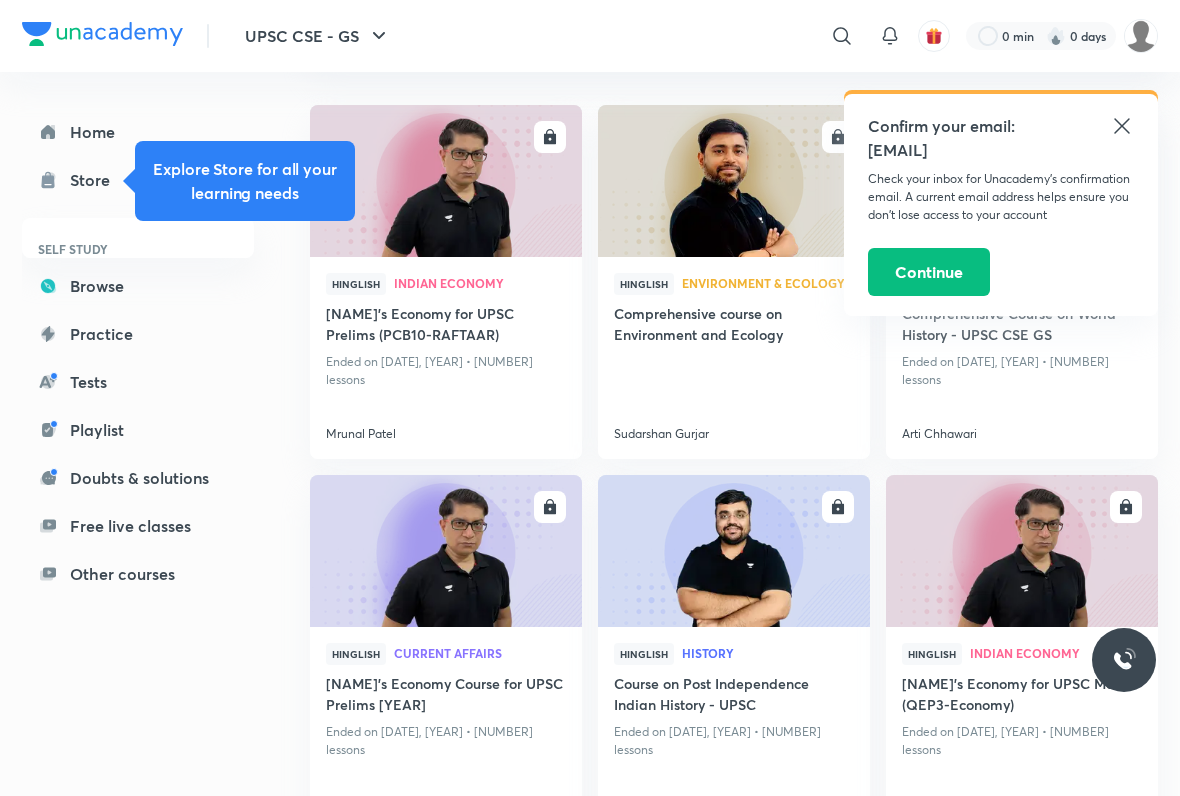 scroll, scrollTop: 190, scrollLeft: 0, axis: vertical 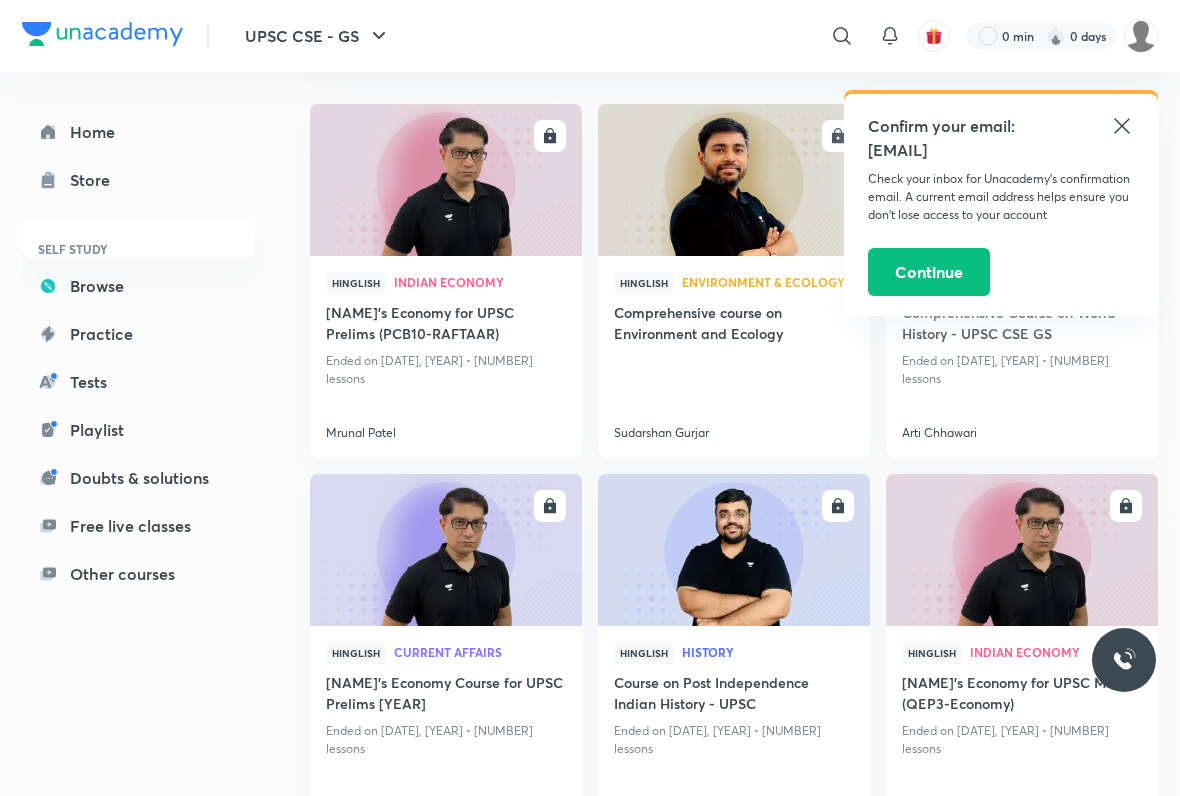click 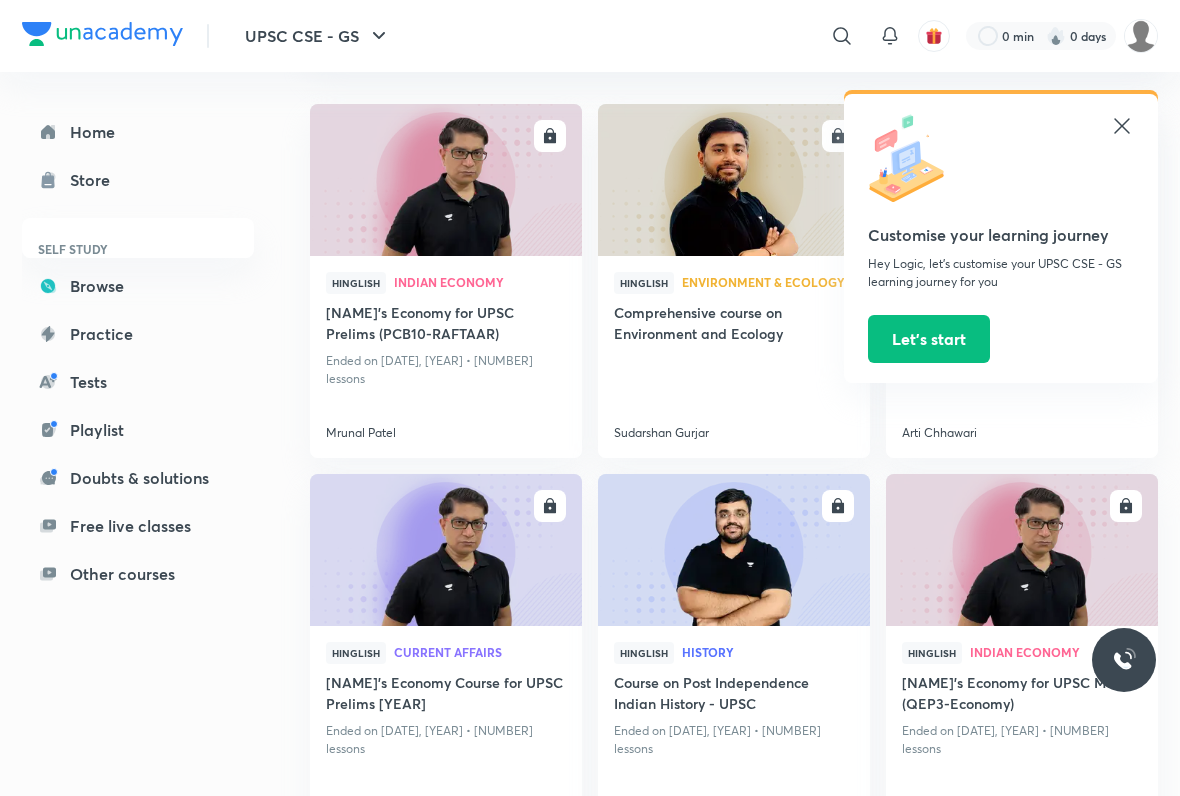 click 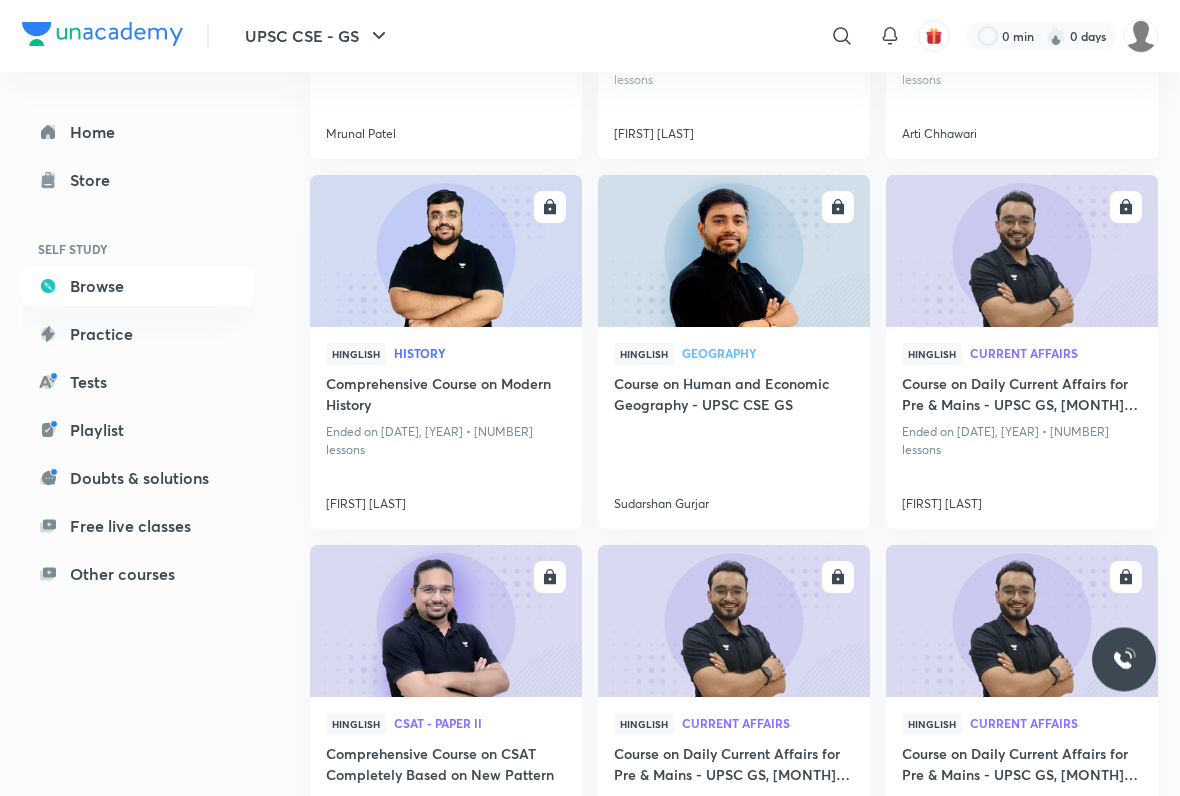 scroll, scrollTop: 1252, scrollLeft: 0, axis: vertical 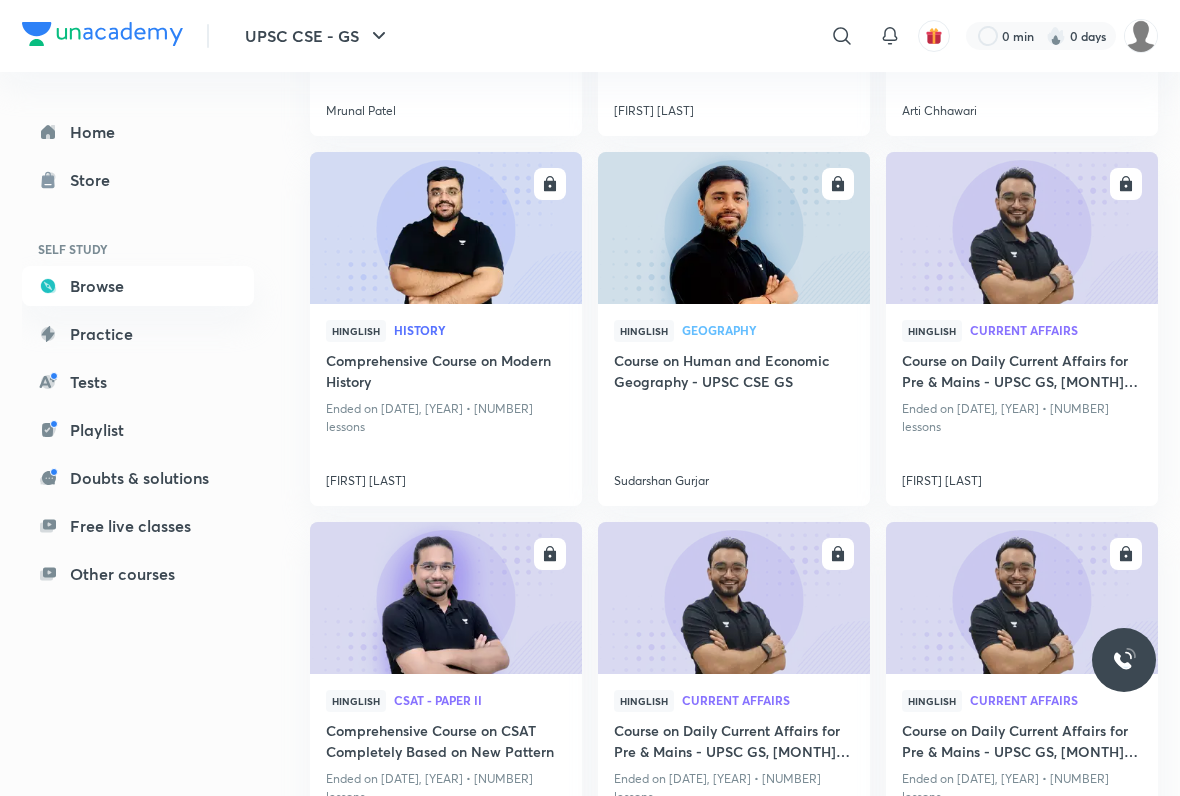 click on "Course on Human and Economic Geography - UPSC CSE GS" at bounding box center (734, 373) 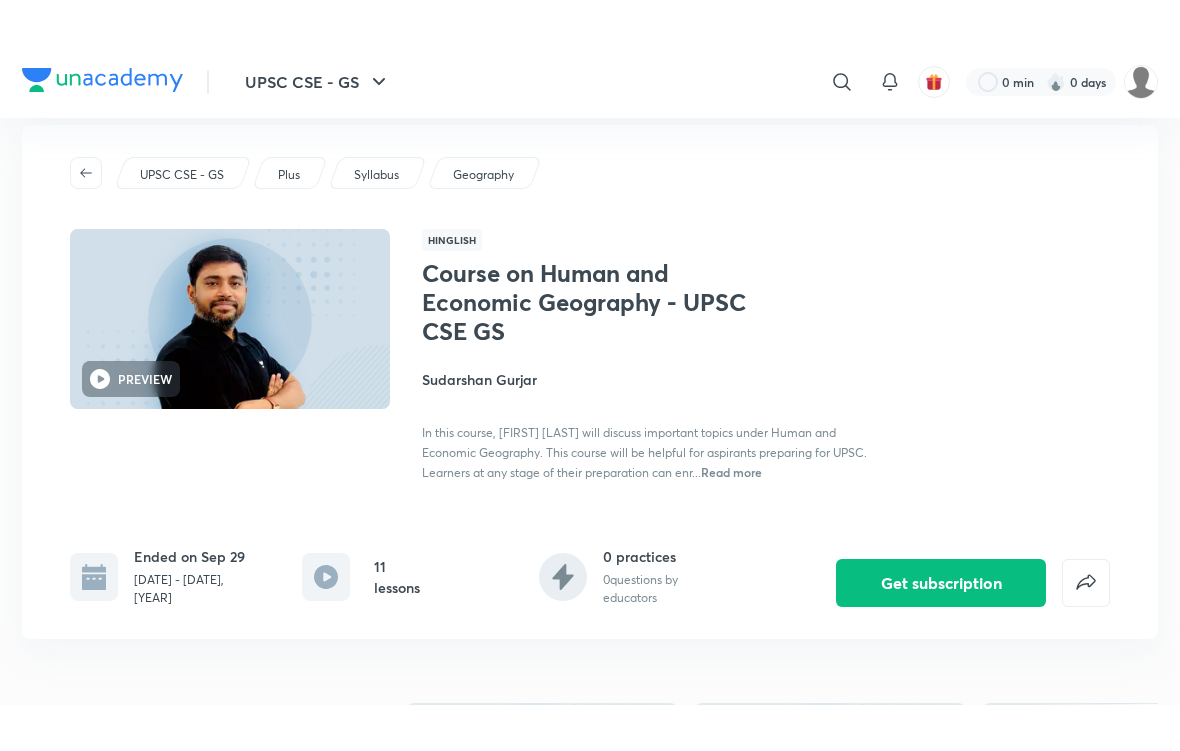 scroll, scrollTop: 0, scrollLeft: 0, axis: both 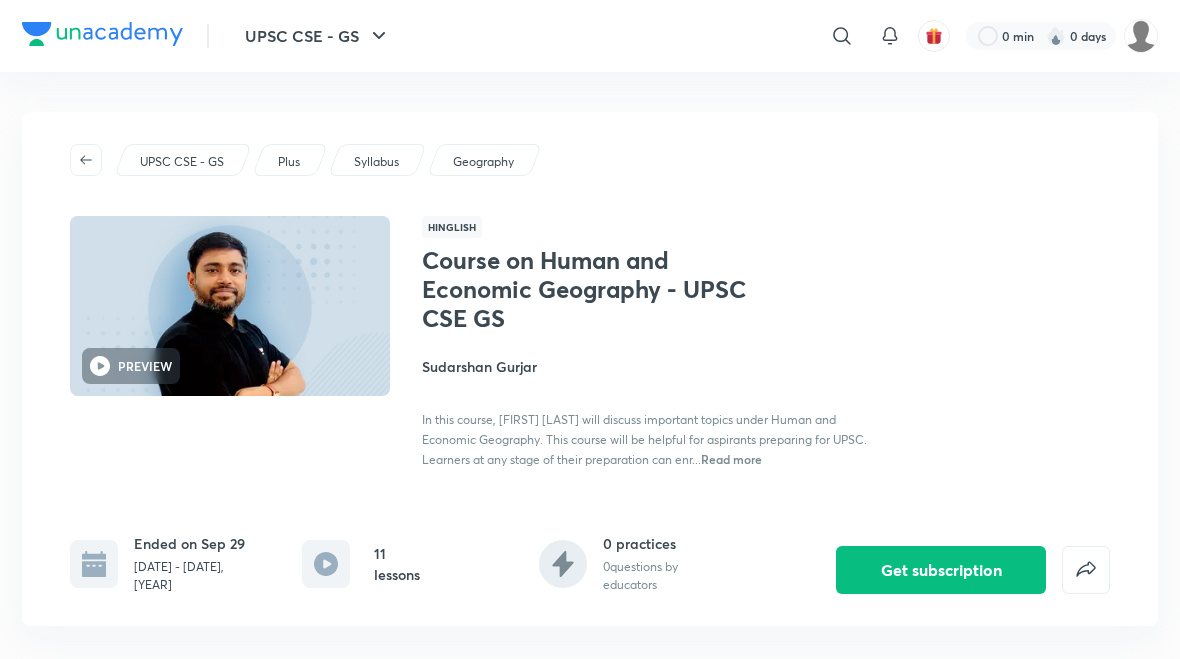 click 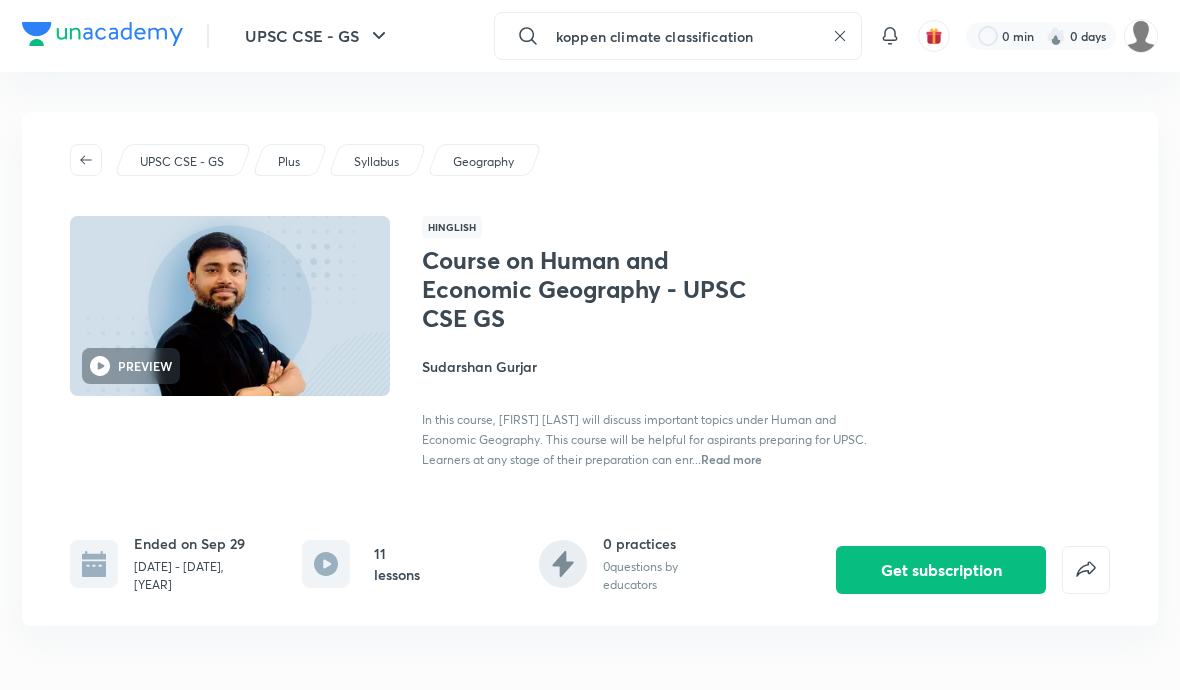 type on "koppen climate classification" 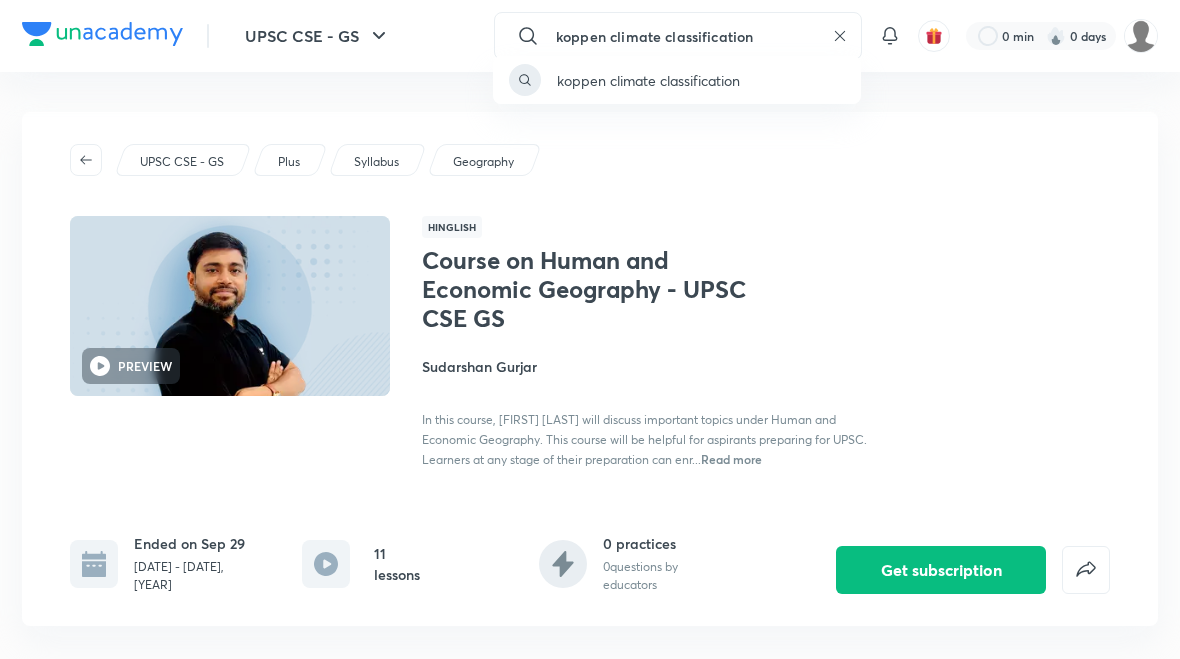 click on "koppen climate classification" at bounding box center [677, 80] 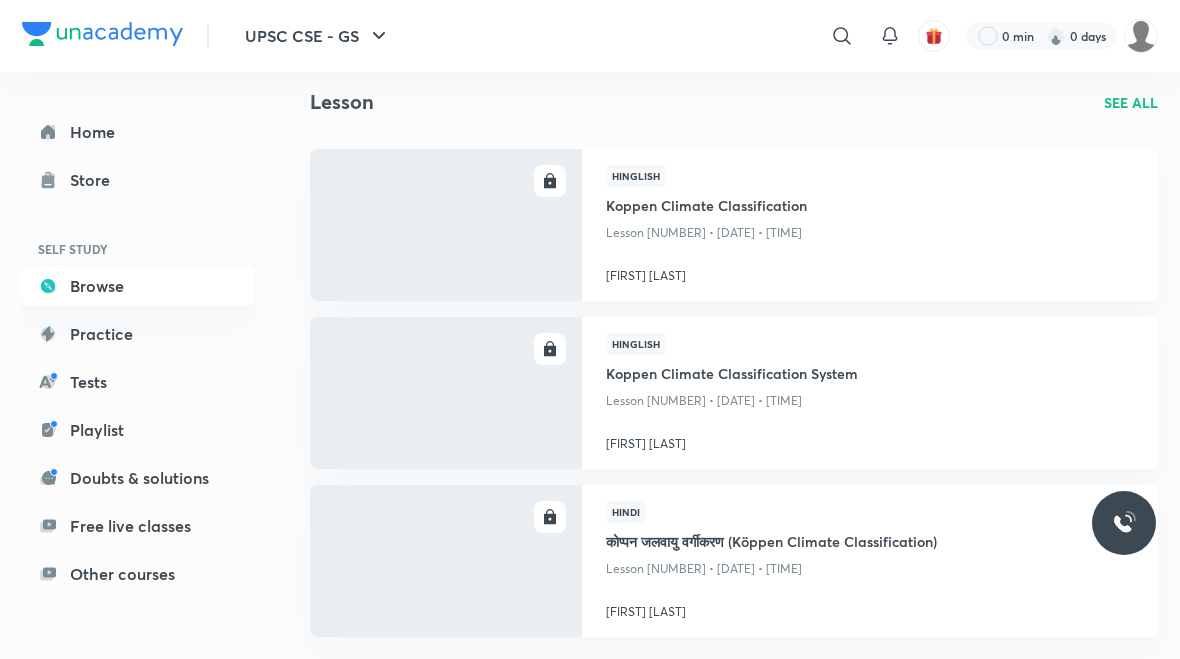 scroll, scrollTop: 775, scrollLeft: 0, axis: vertical 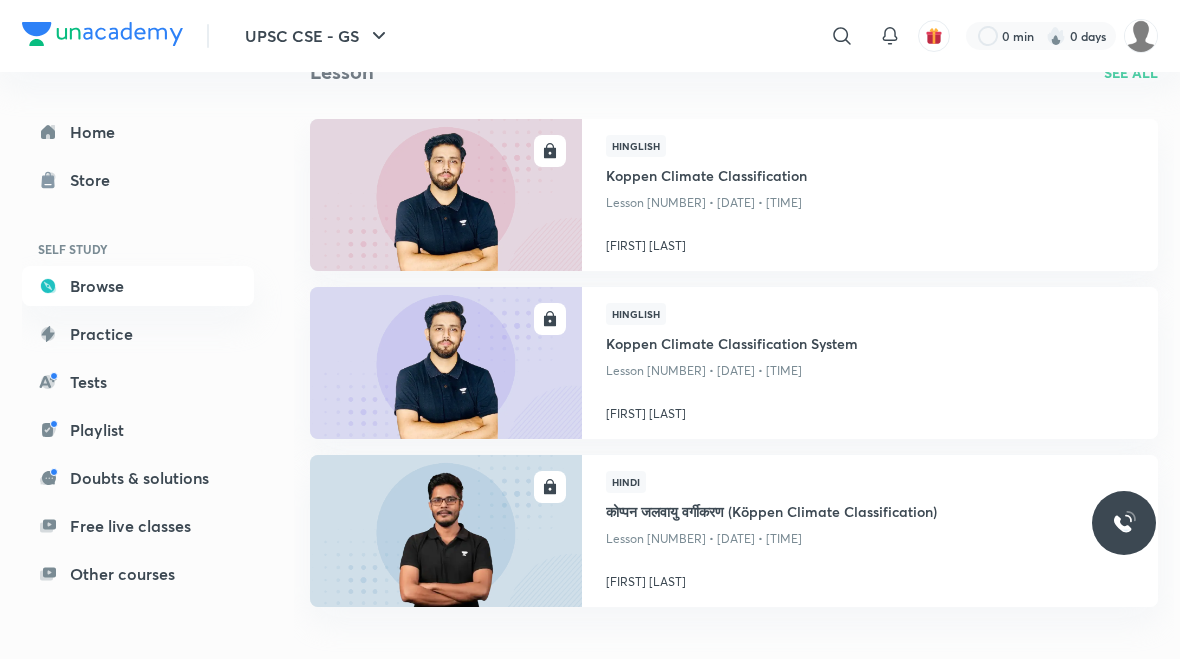 click on "Lesson [NUMBER] • [DATE] • [TIME]" at bounding box center (870, 203) 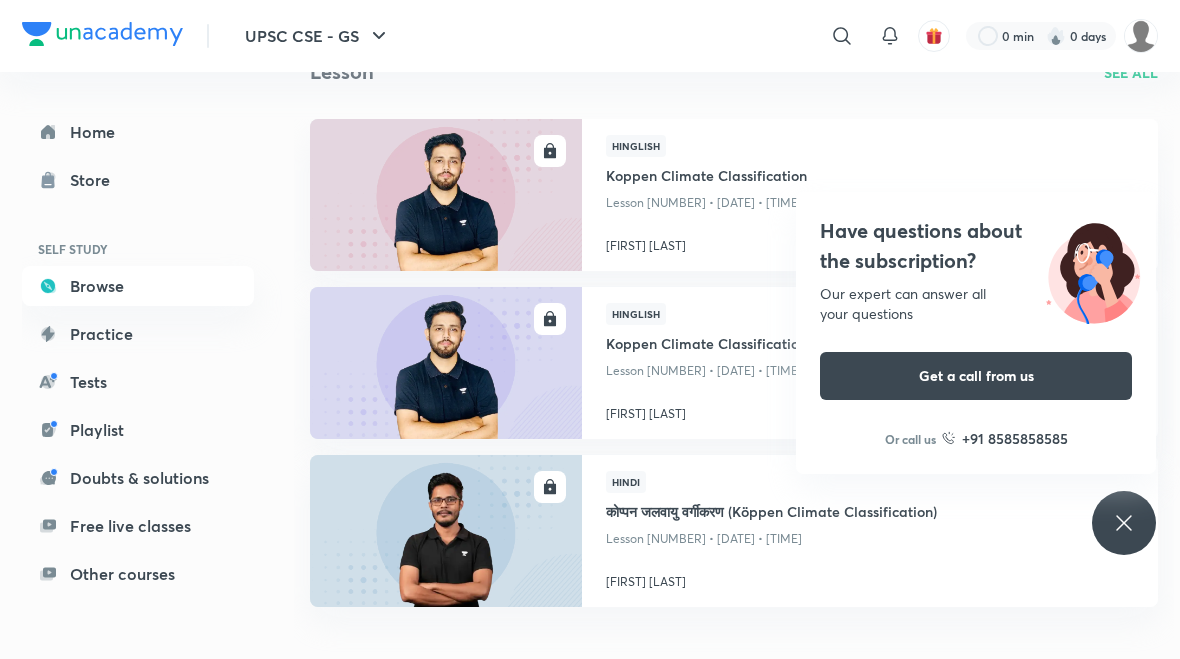 click at bounding box center [445, 194] 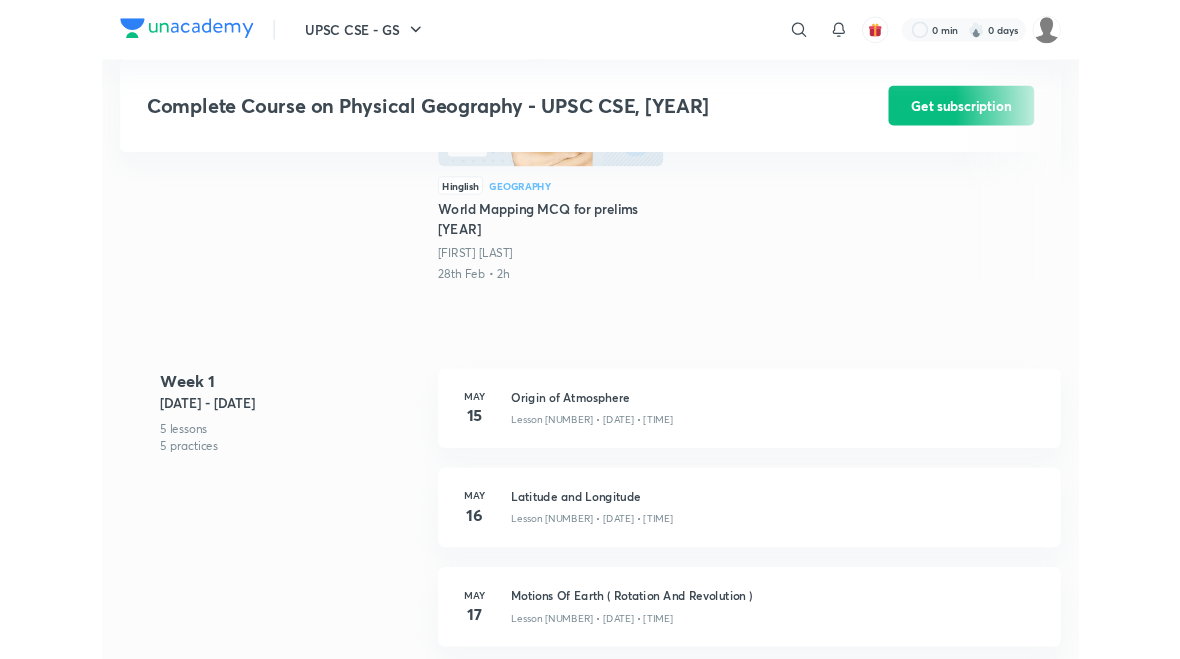 scroll, scrollTop: 0, scrollLeft: 0, axis: both 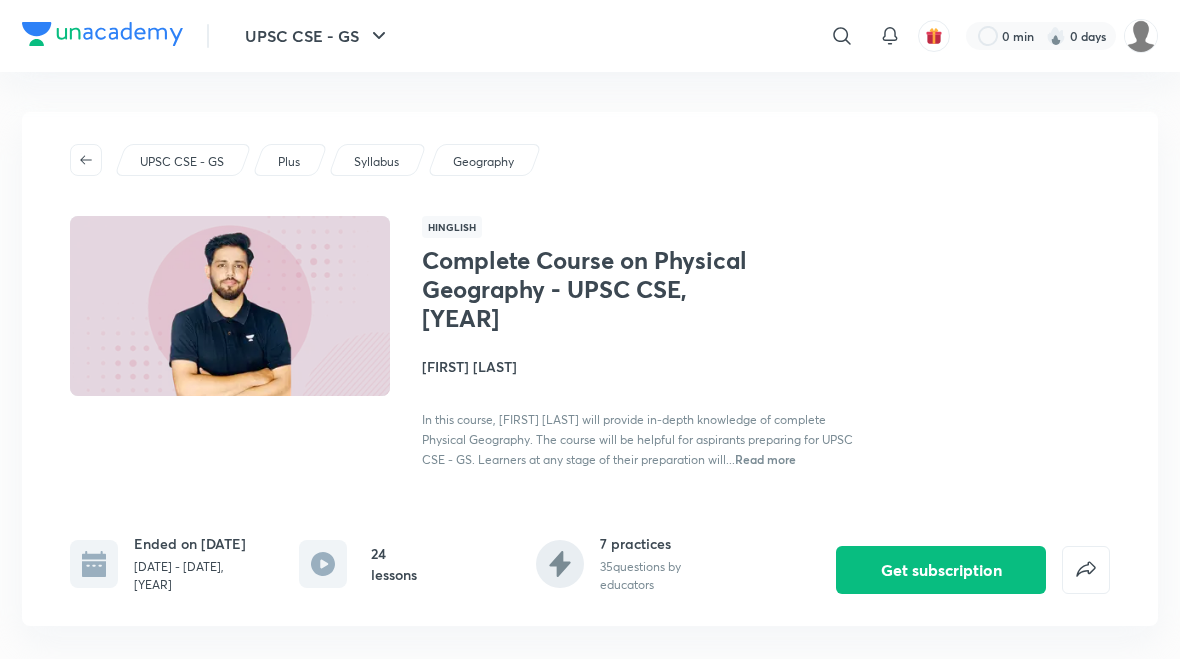 click on "Get subscription" at bounding box center [941, 570] 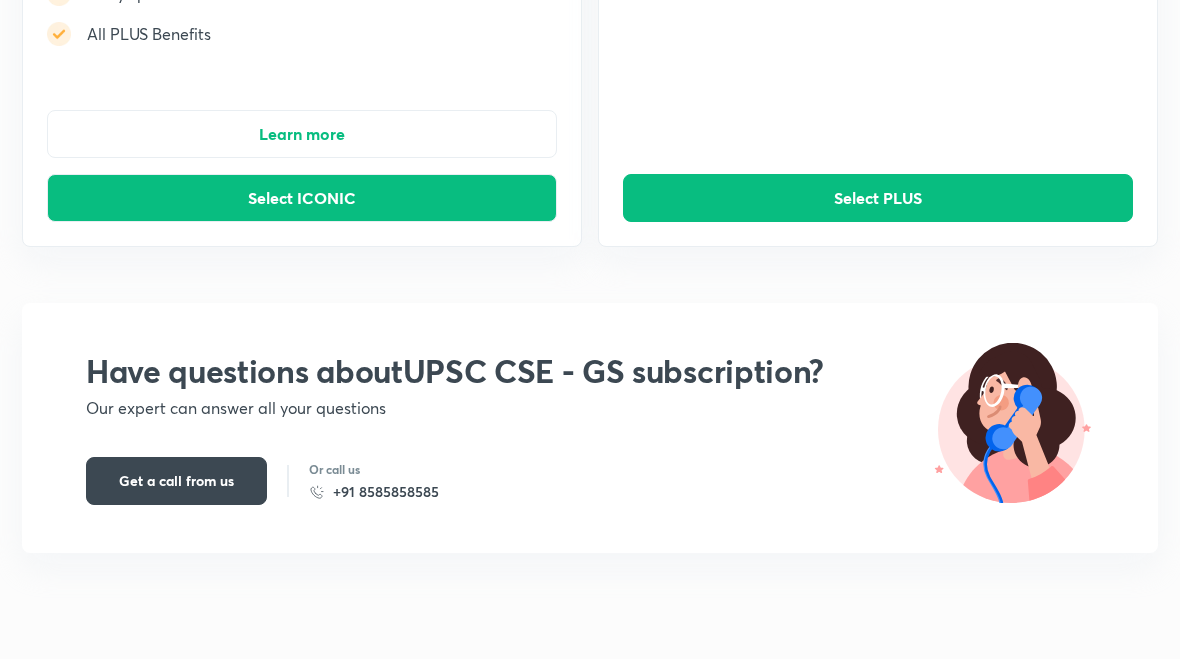 scroll, scrollTop: 451, scrollLeft: 0, axis: vertical 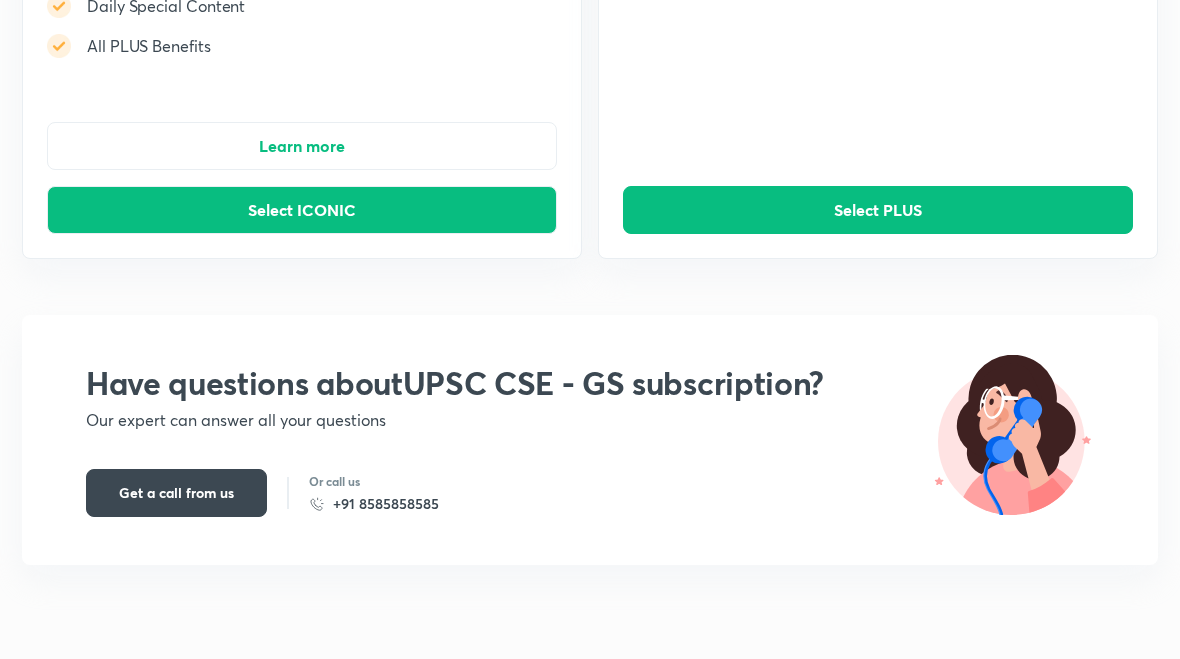 click on "Select ICONIC" at bounding box center (302, 210) 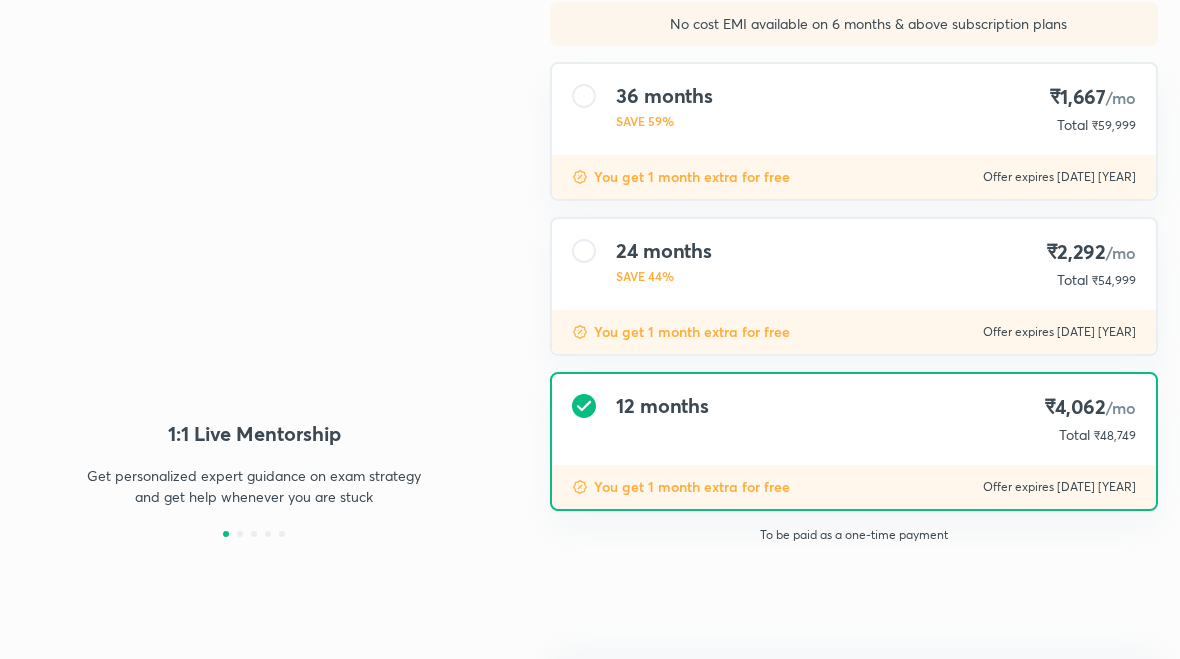 type on "[WEBSITE]" 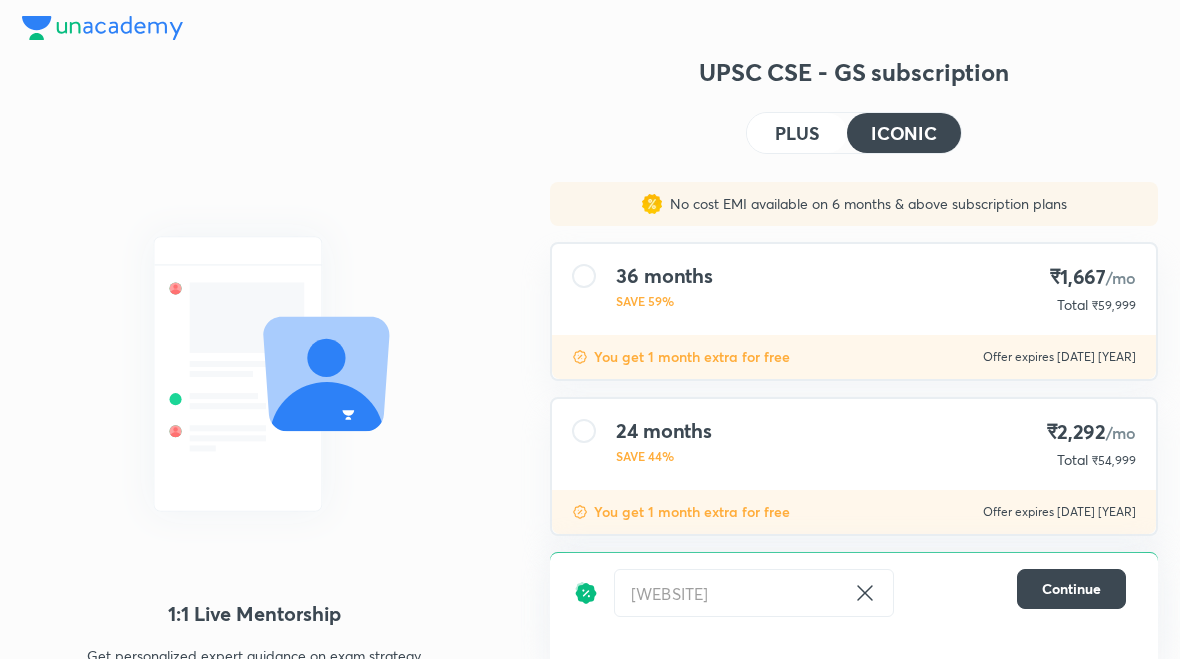 scroll, scrollTop: 183, scrollLeft: 0, axis: vertical 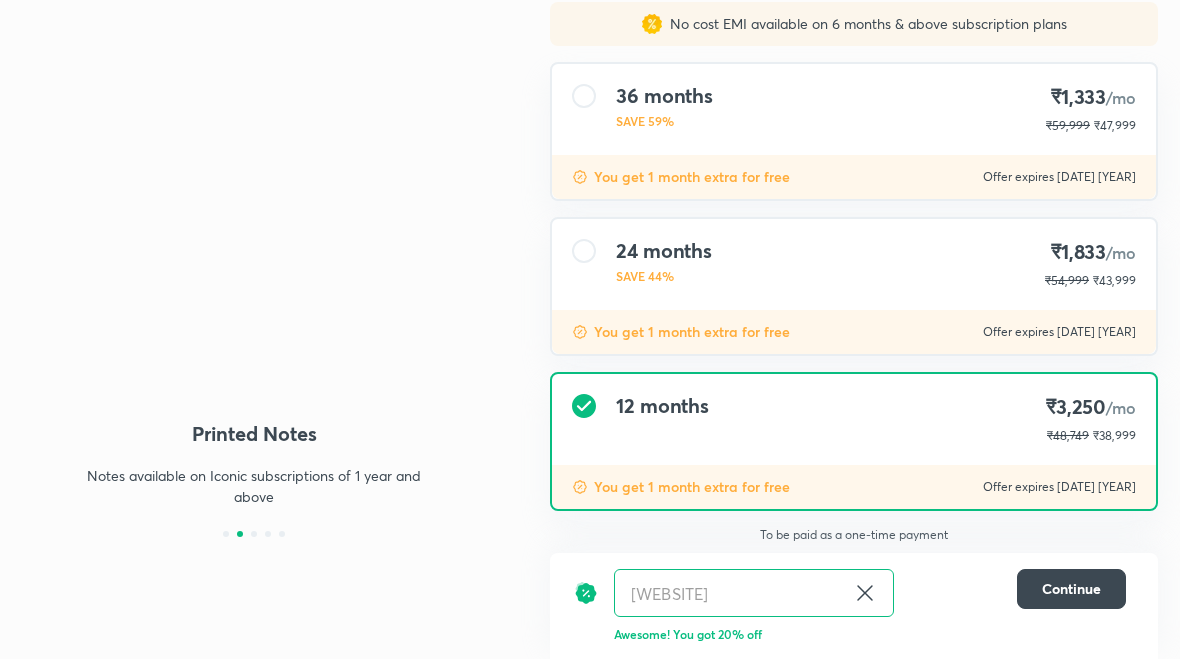 click on "Continue" at bounding box center (1071, 589) 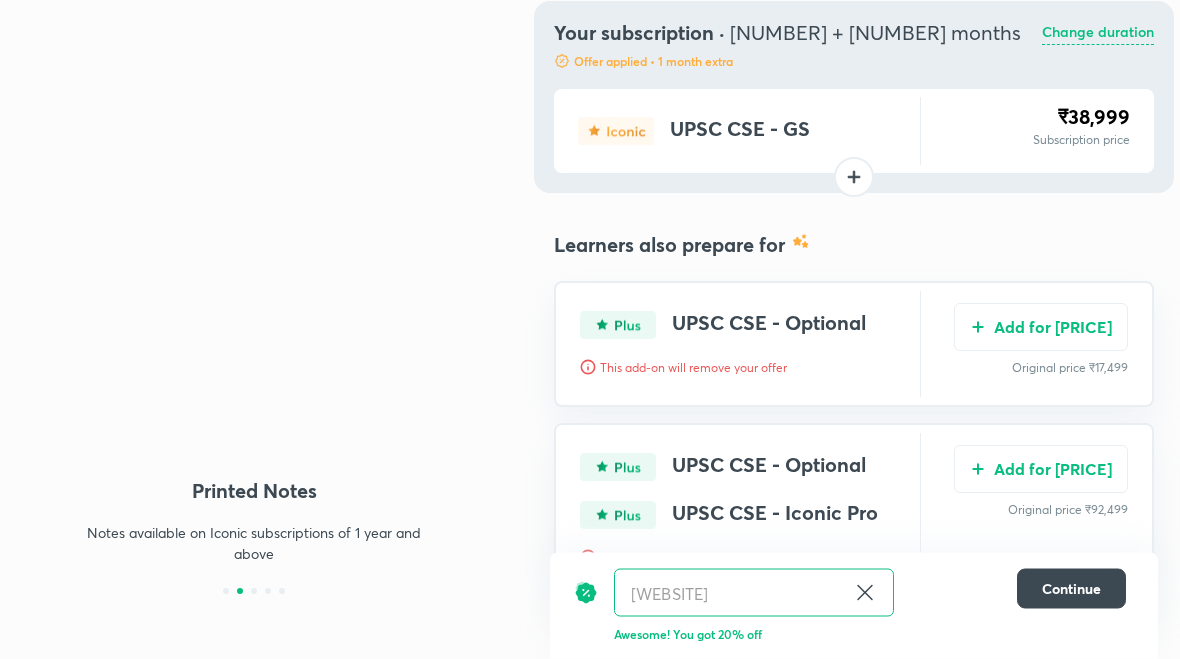scroll, scrollTop: 0, scrollLeft: 0, axis: both 